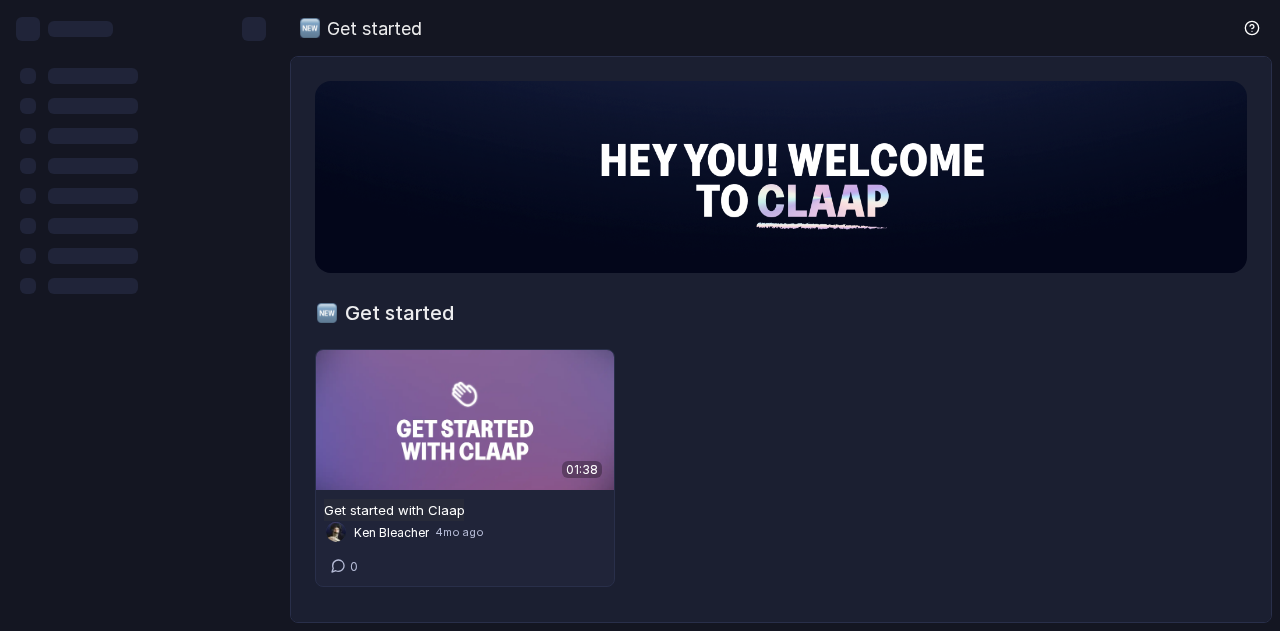 scroll, scrollTop: 0, scrollLeft: 0, axis: both 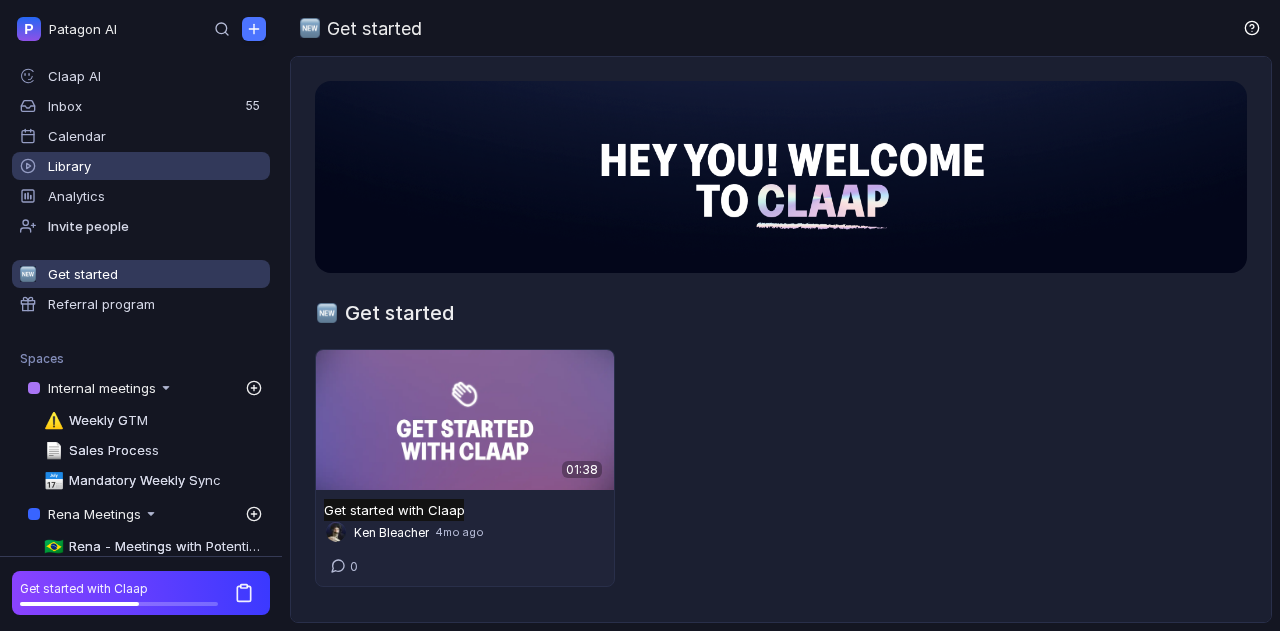 click on "Library" at bounding box center [141, 166] 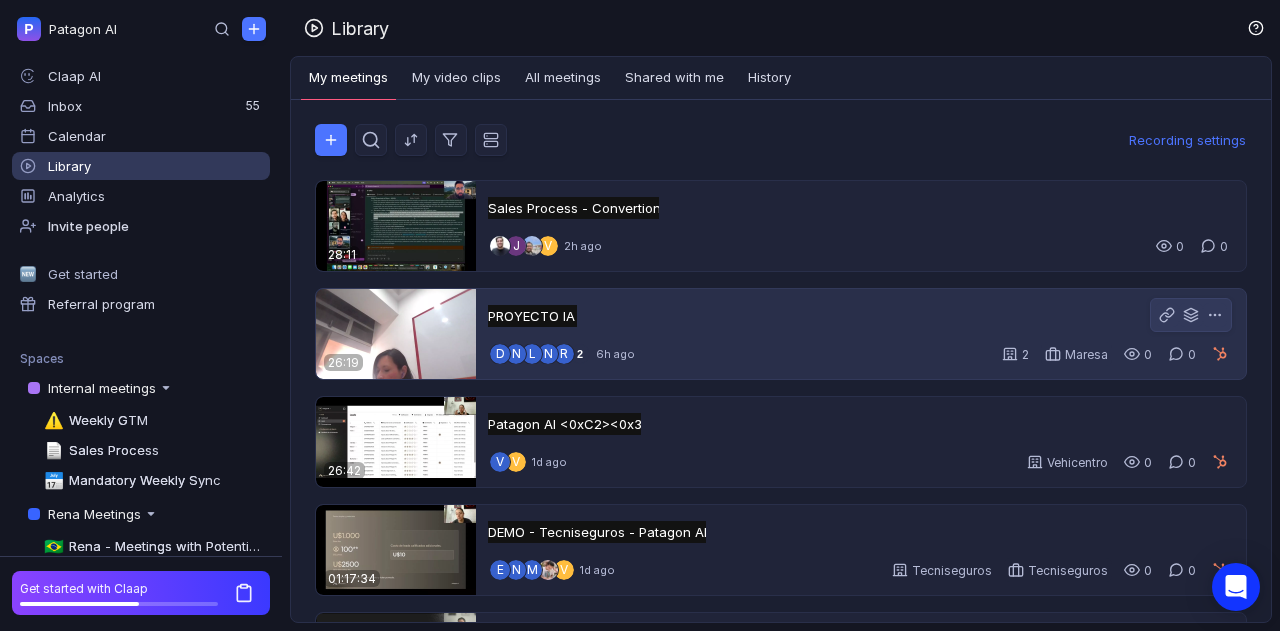 click at bounding box center (396, 334) 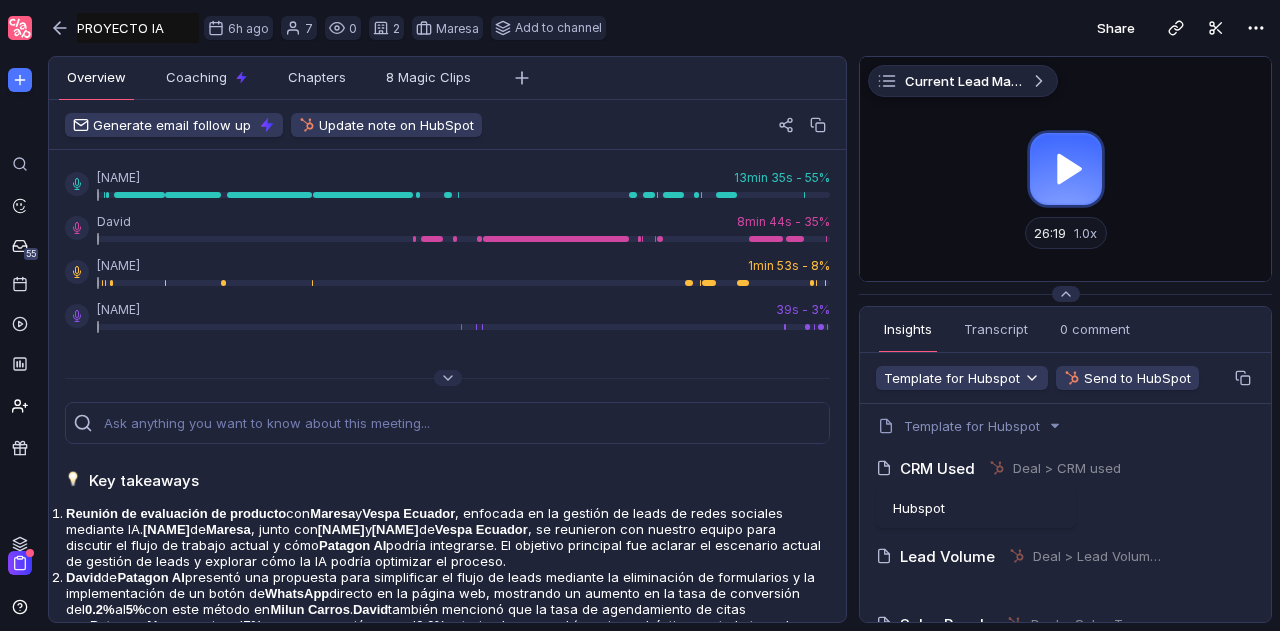 click at bounding box center (1065, 169) 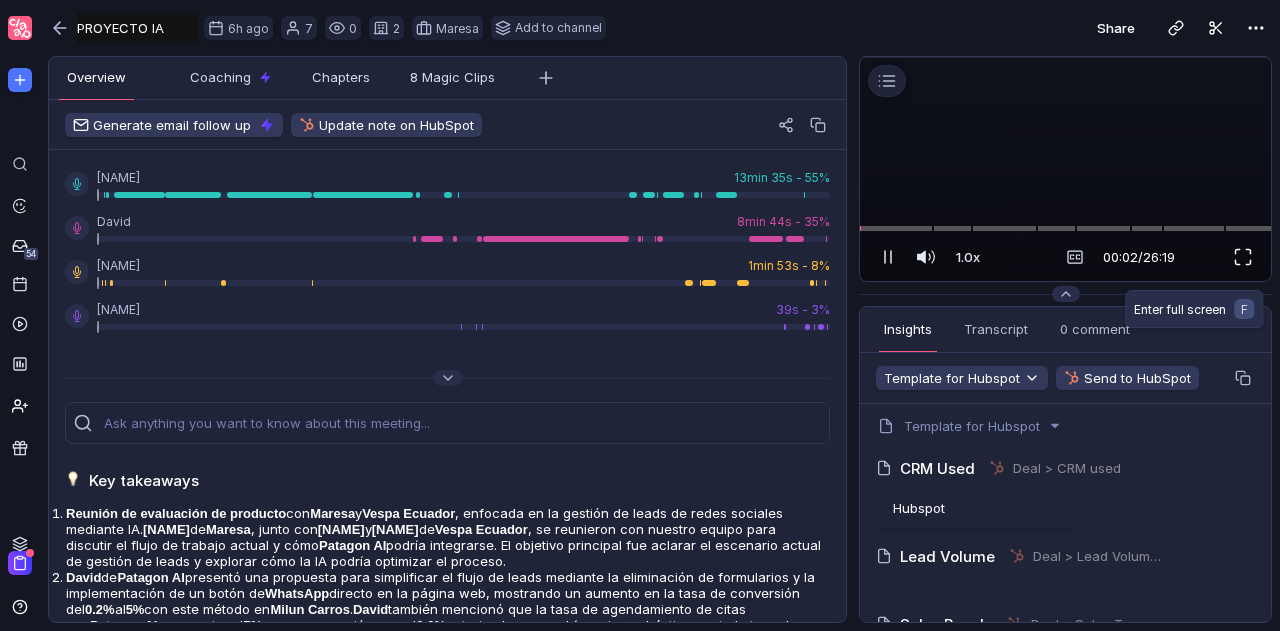 click at bounding box center [1243, 257] 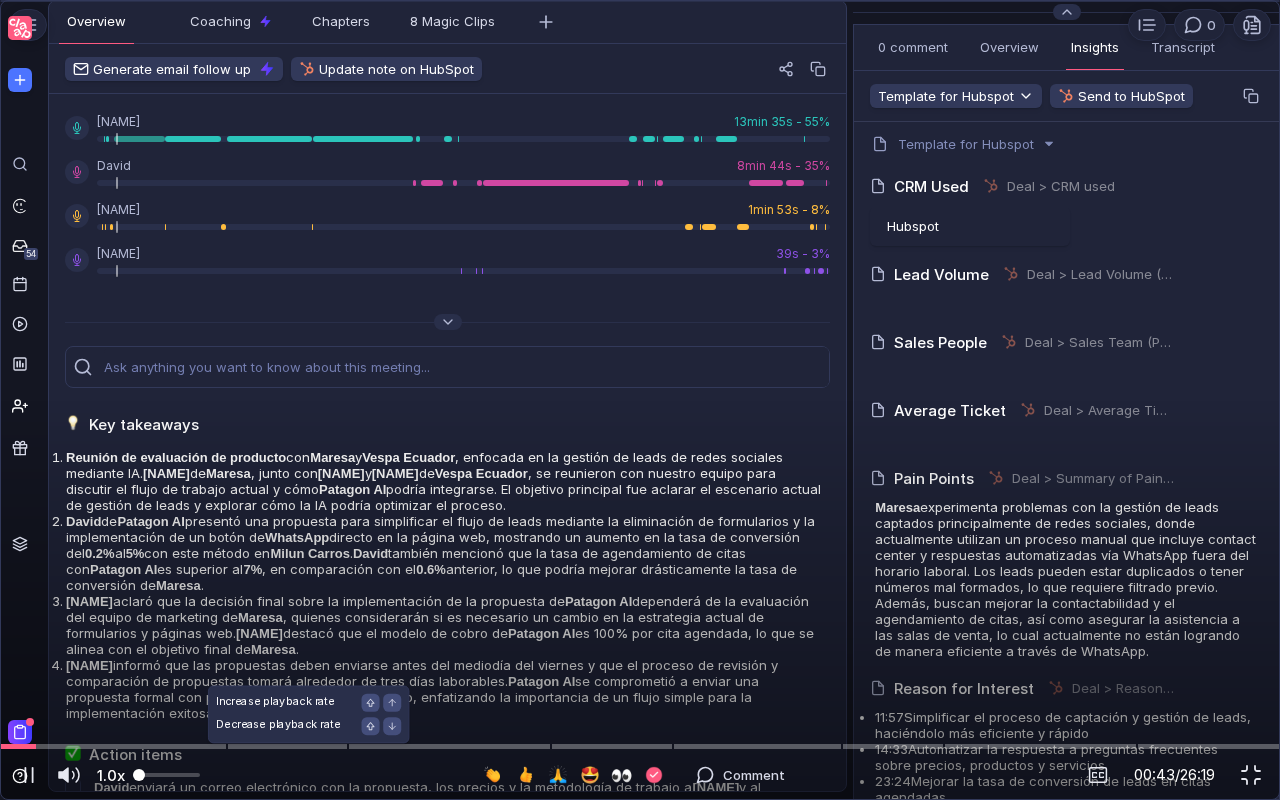 click on "1.0x" at bounding box center (111, 775) 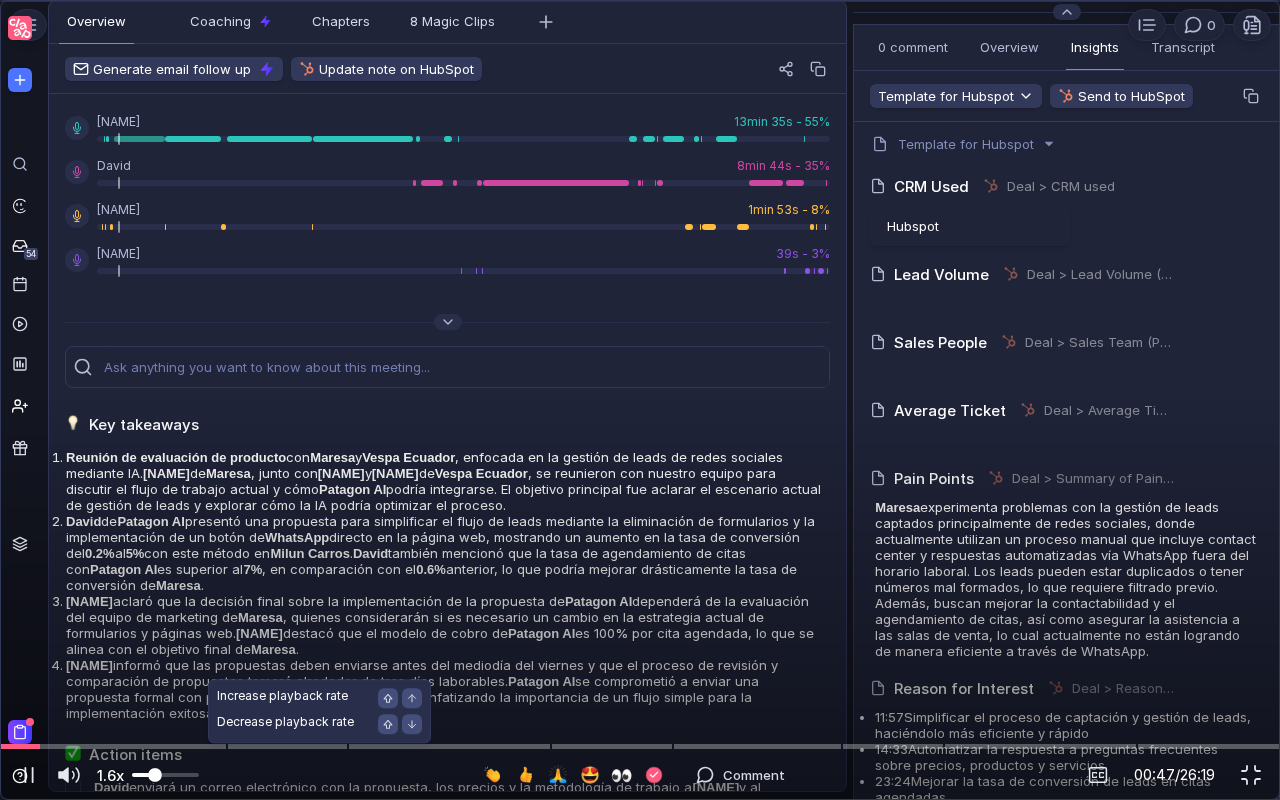 click at bounding box center (165, 775) 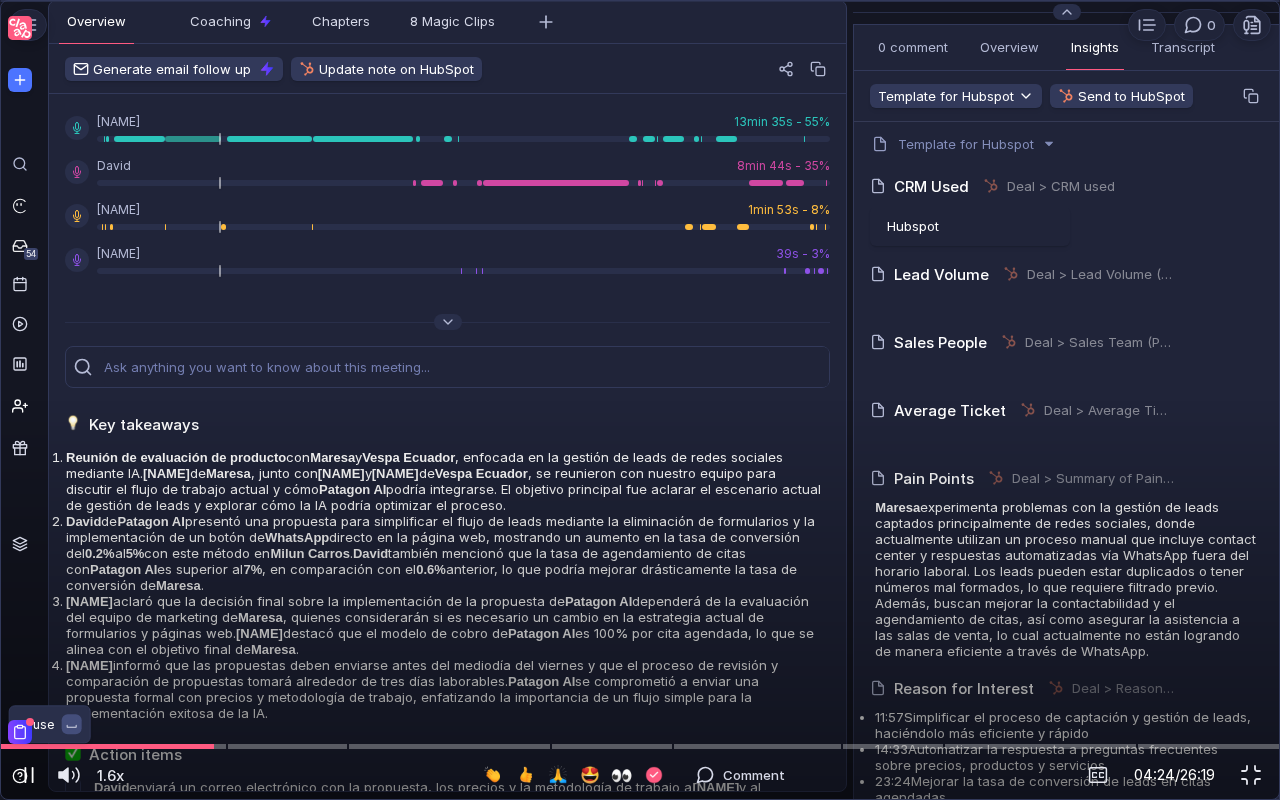 click at bounding box center (29, 775) 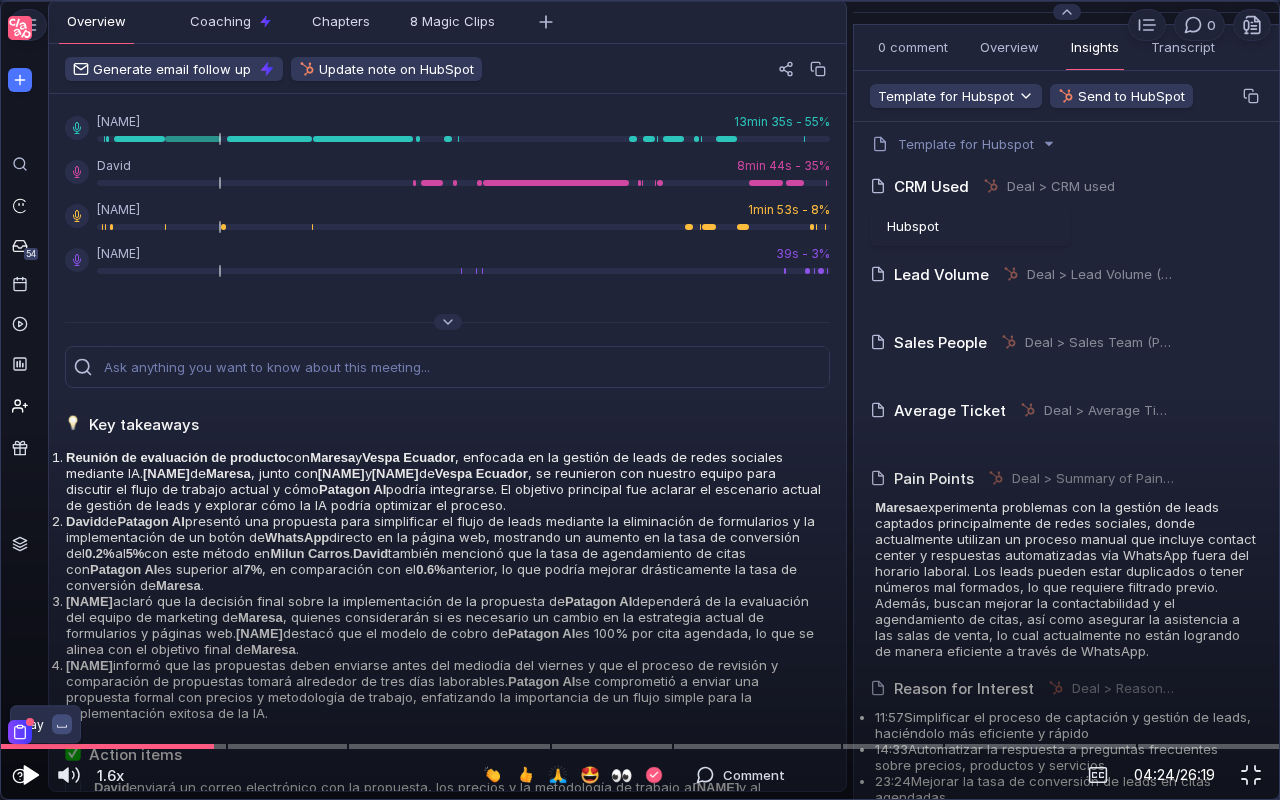 click at bounding box center (31, 775) 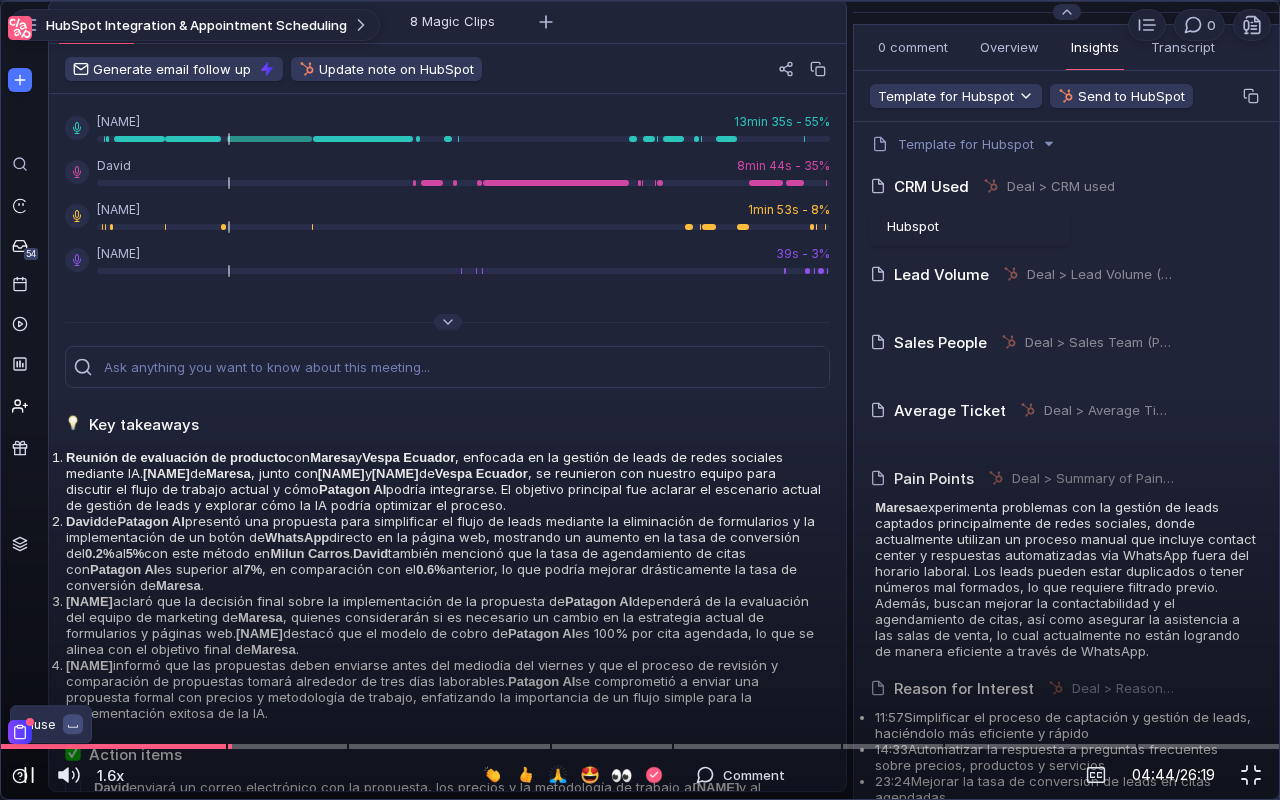 click at bounding box center (29, 775) 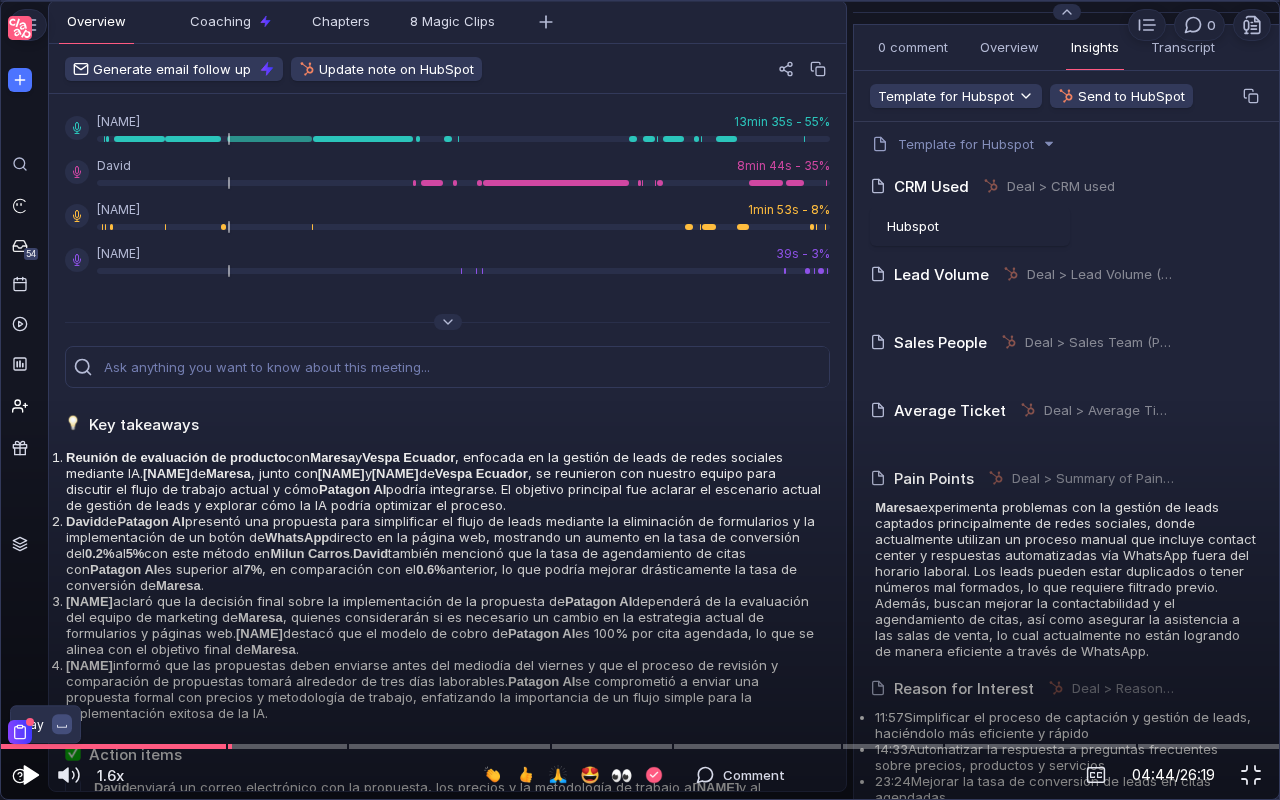 click at bounding box center (31, 775) 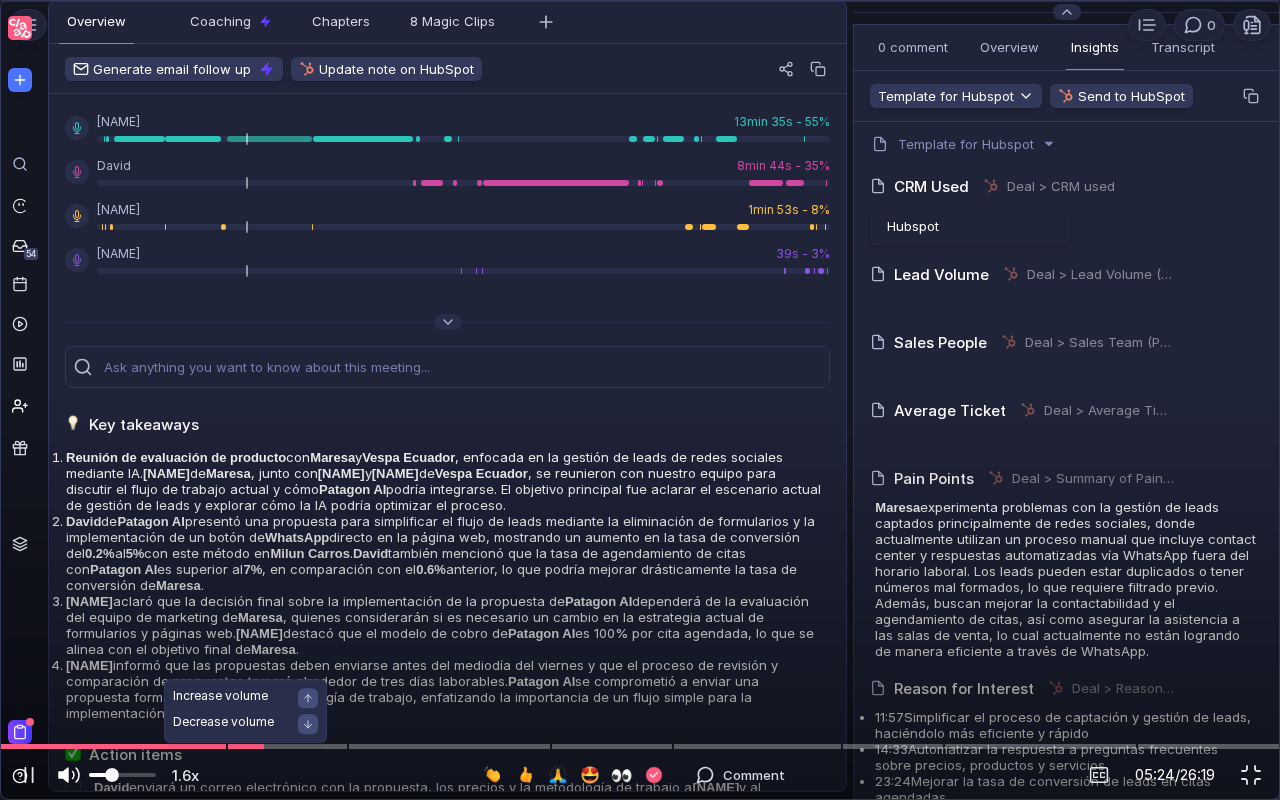 click at bounding box center (122, 775) 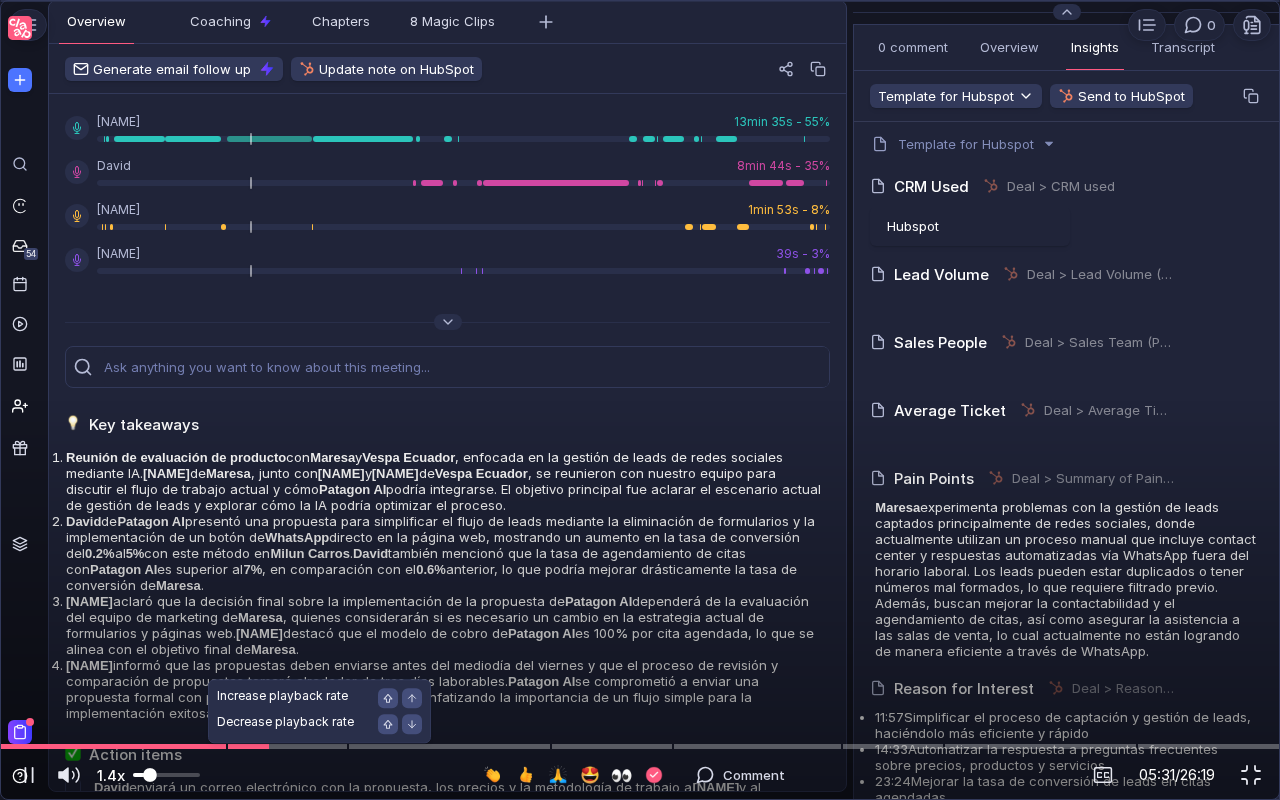 click at bounding box center (166, 775) 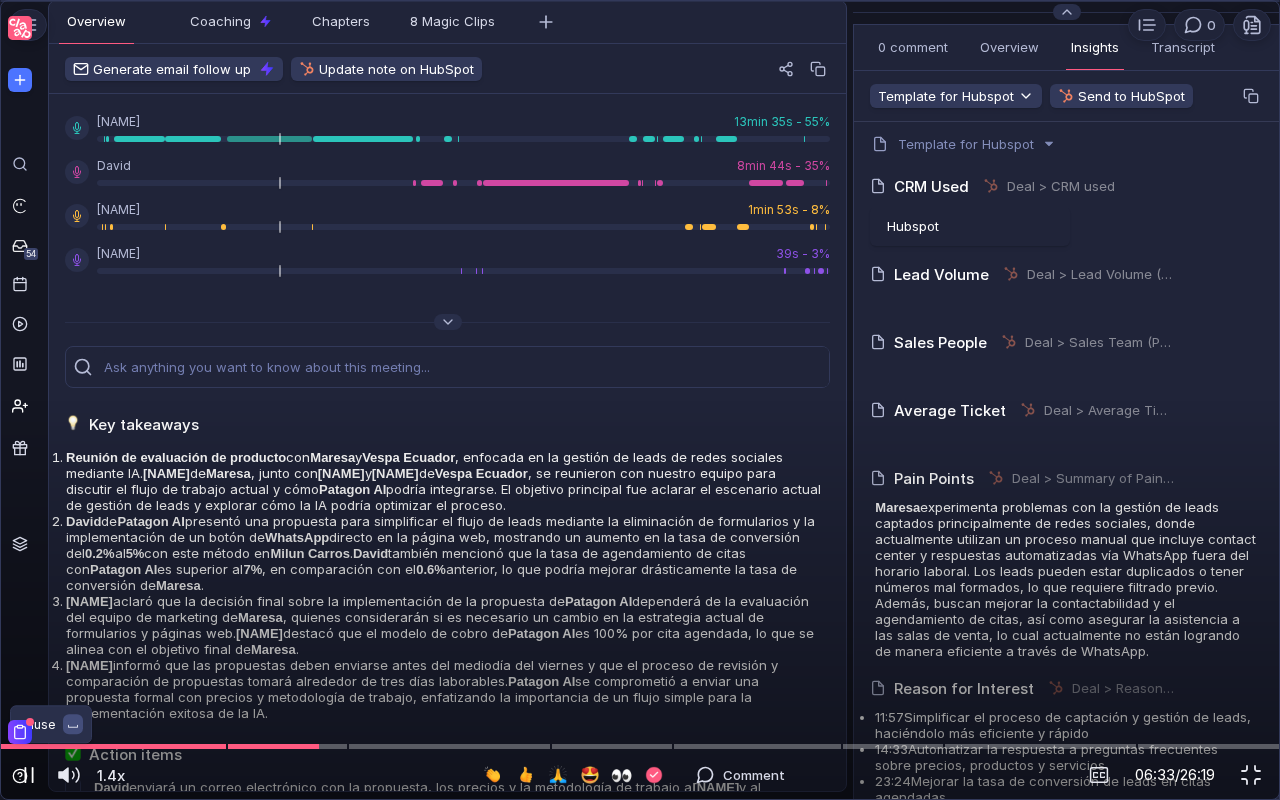 click at bounding box center [29, 775] 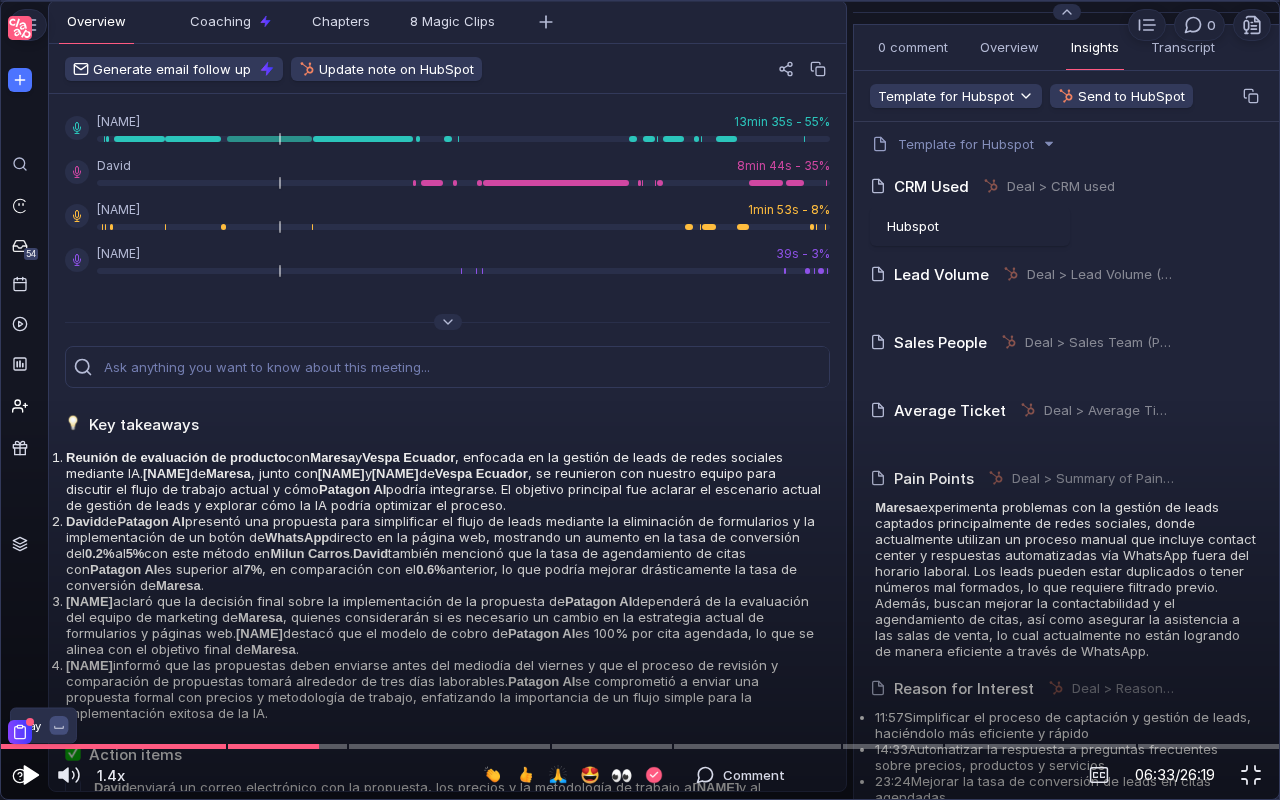 click at bounding box center [31, 775] 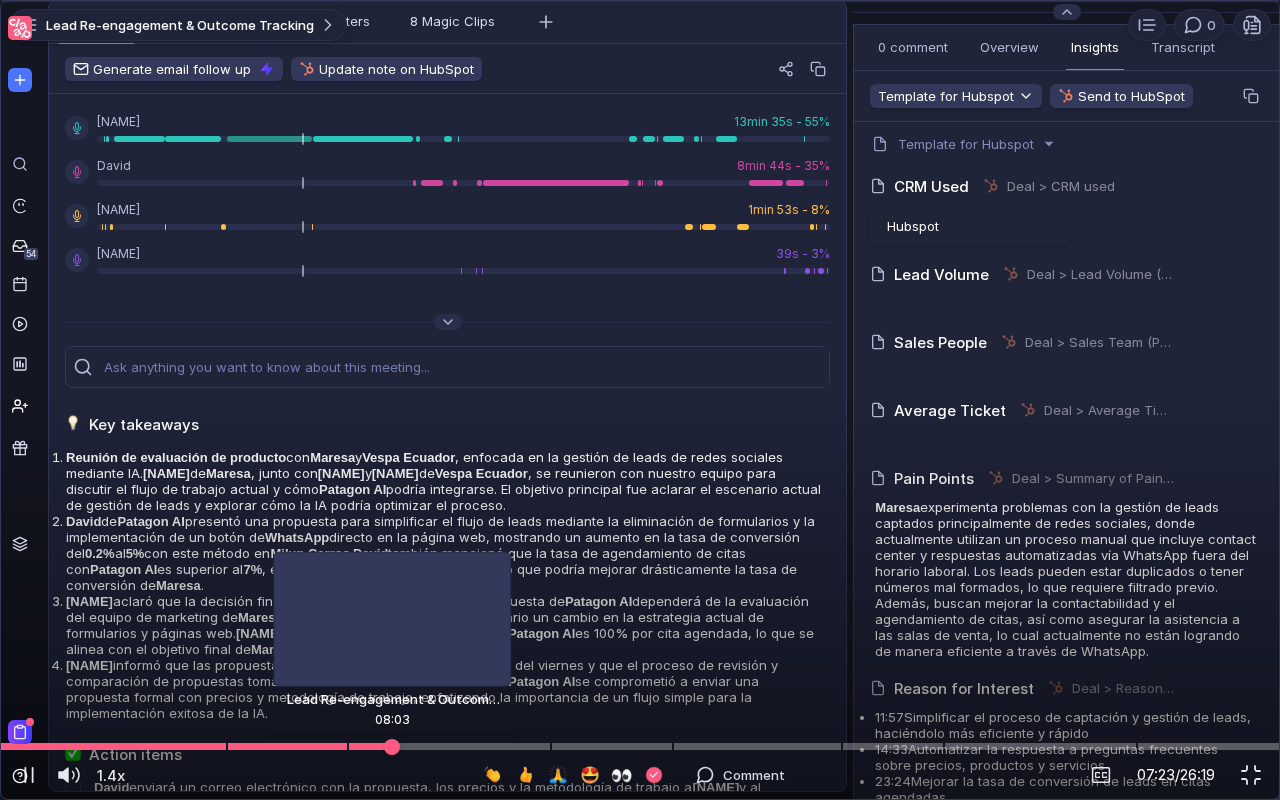click at bounding box center [640, 746] 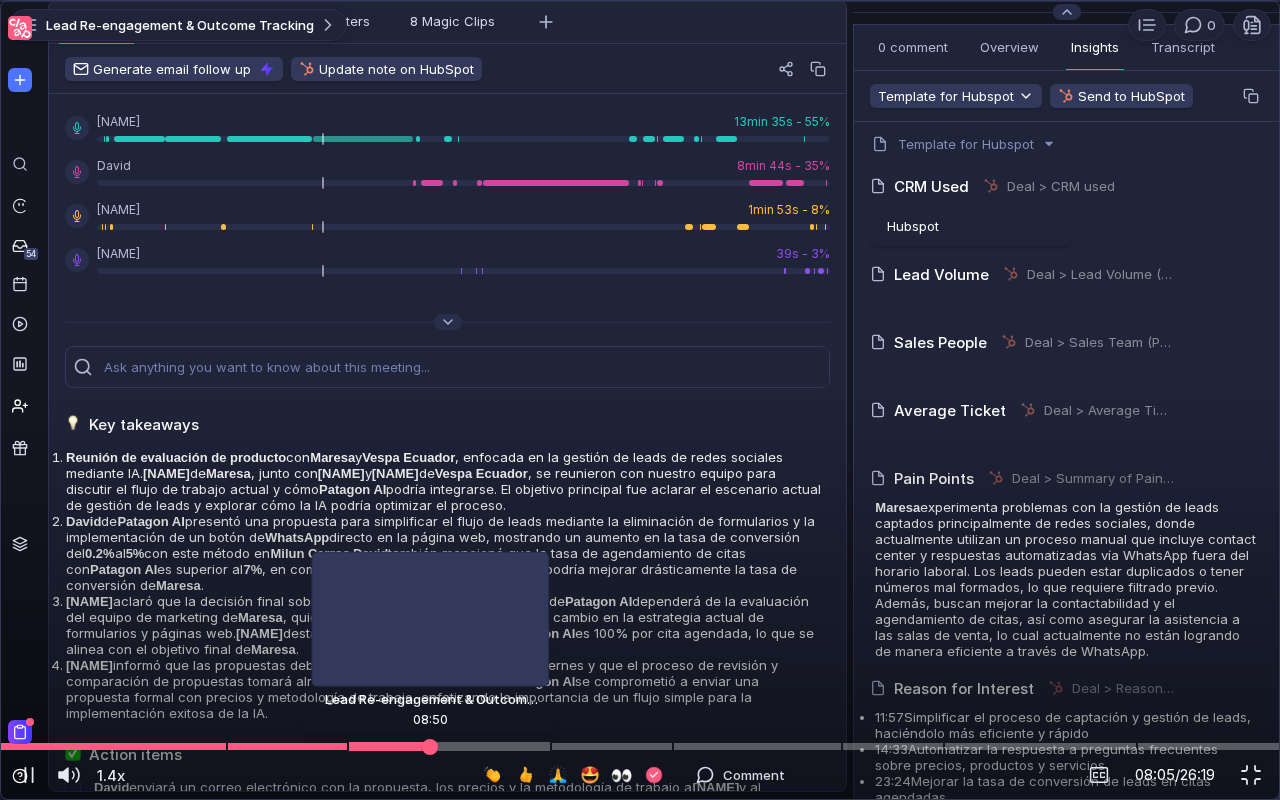 click at bounding box center [640, 746] 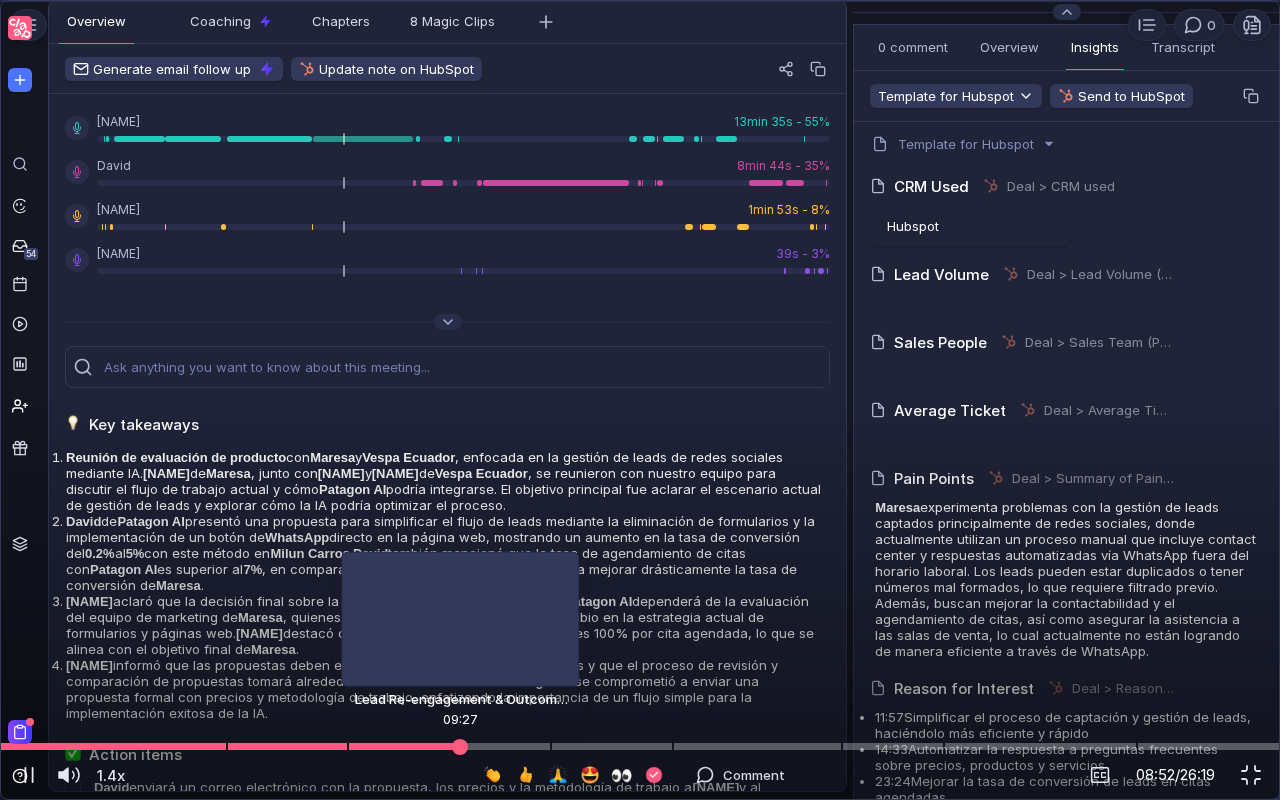 click at bounding box center [640, 746] 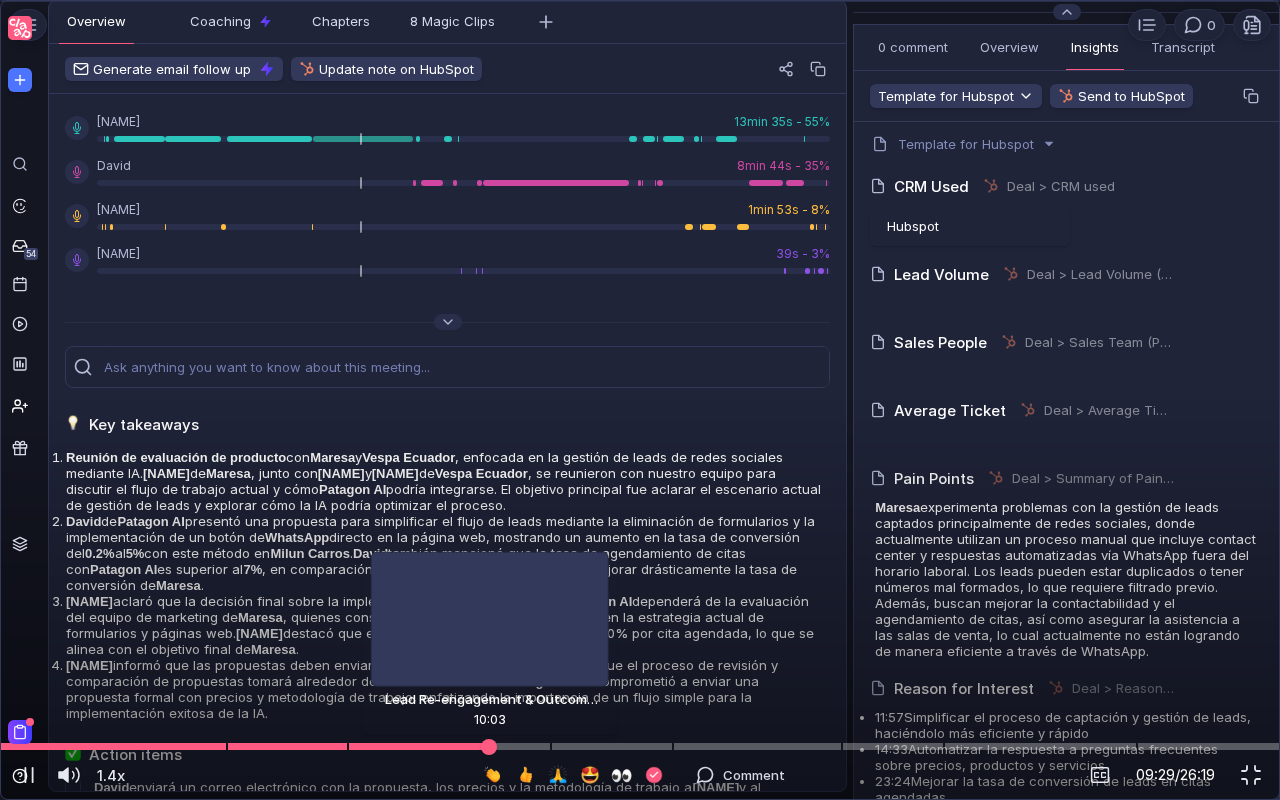 click at bounding box center (640, 746) 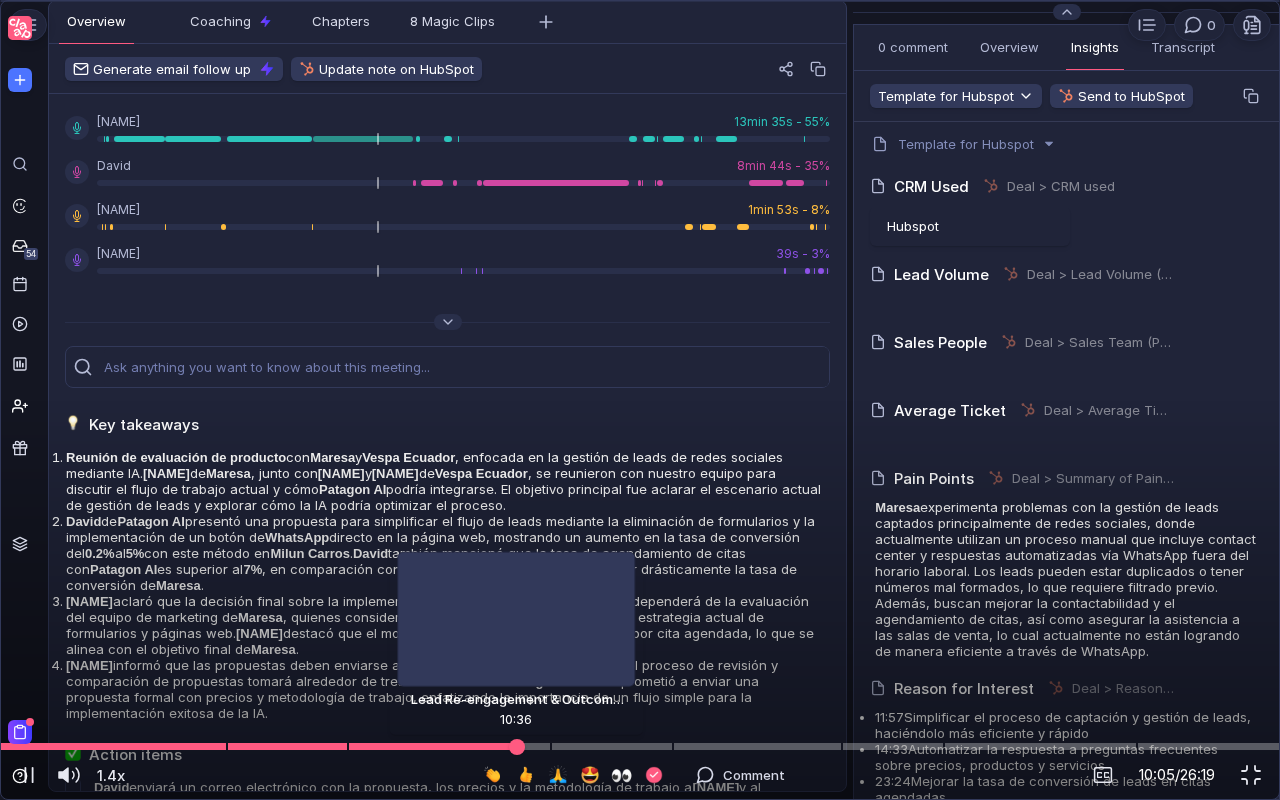 click at bounding box center (640, 746) 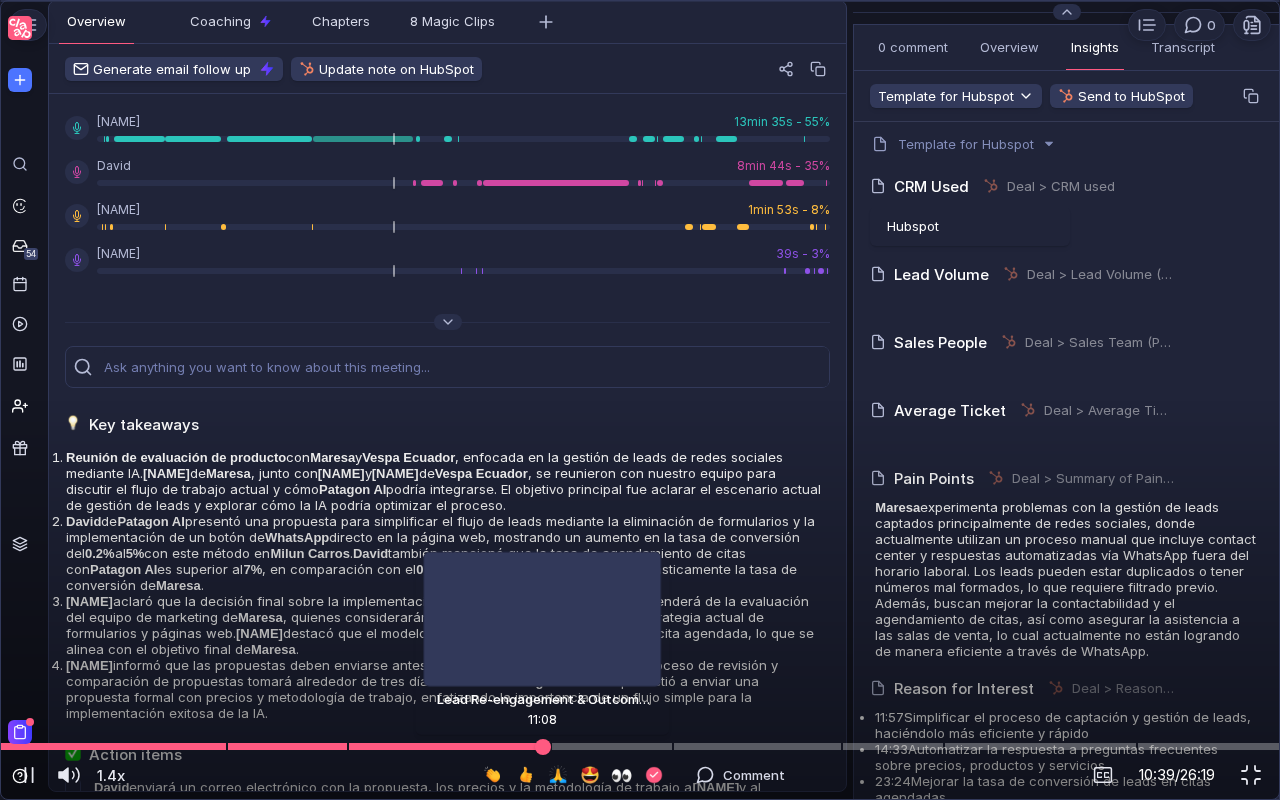 click at bounding box center (640, 746) 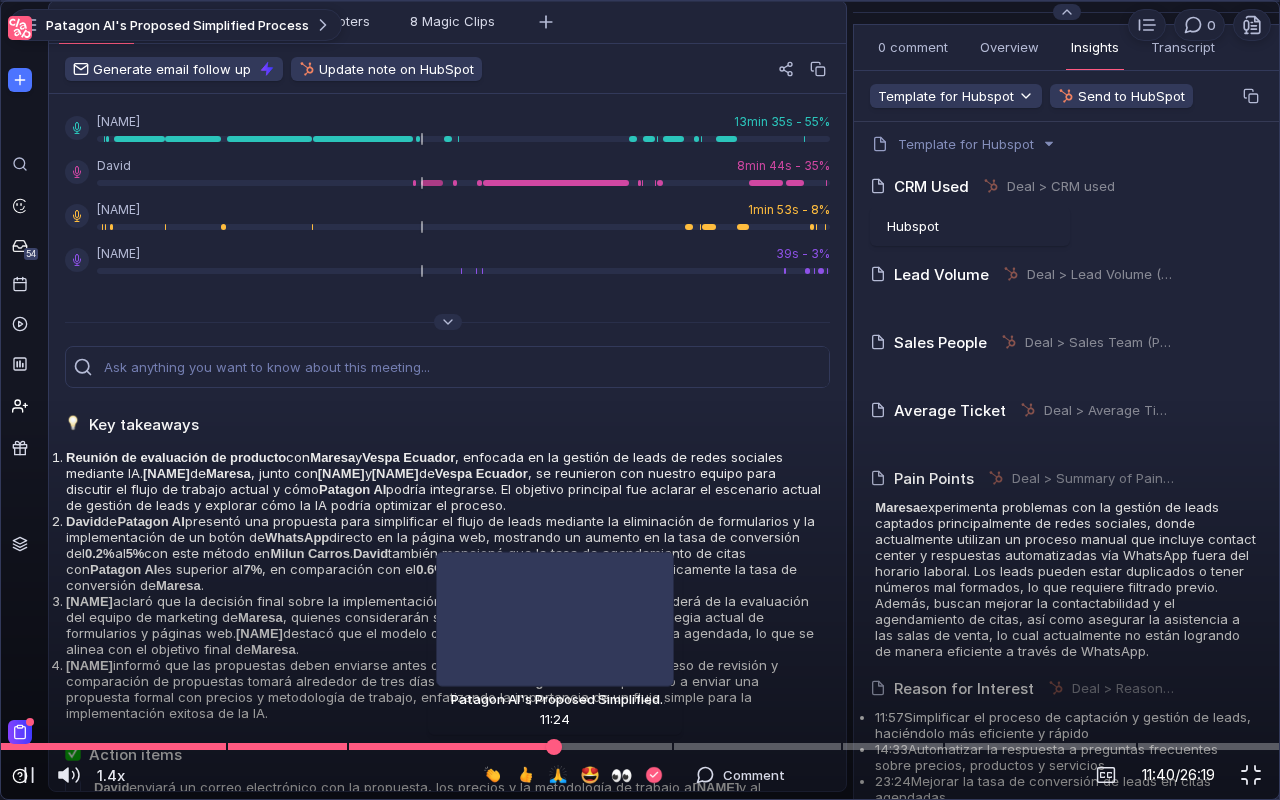 click at bounding box center (640, 746) 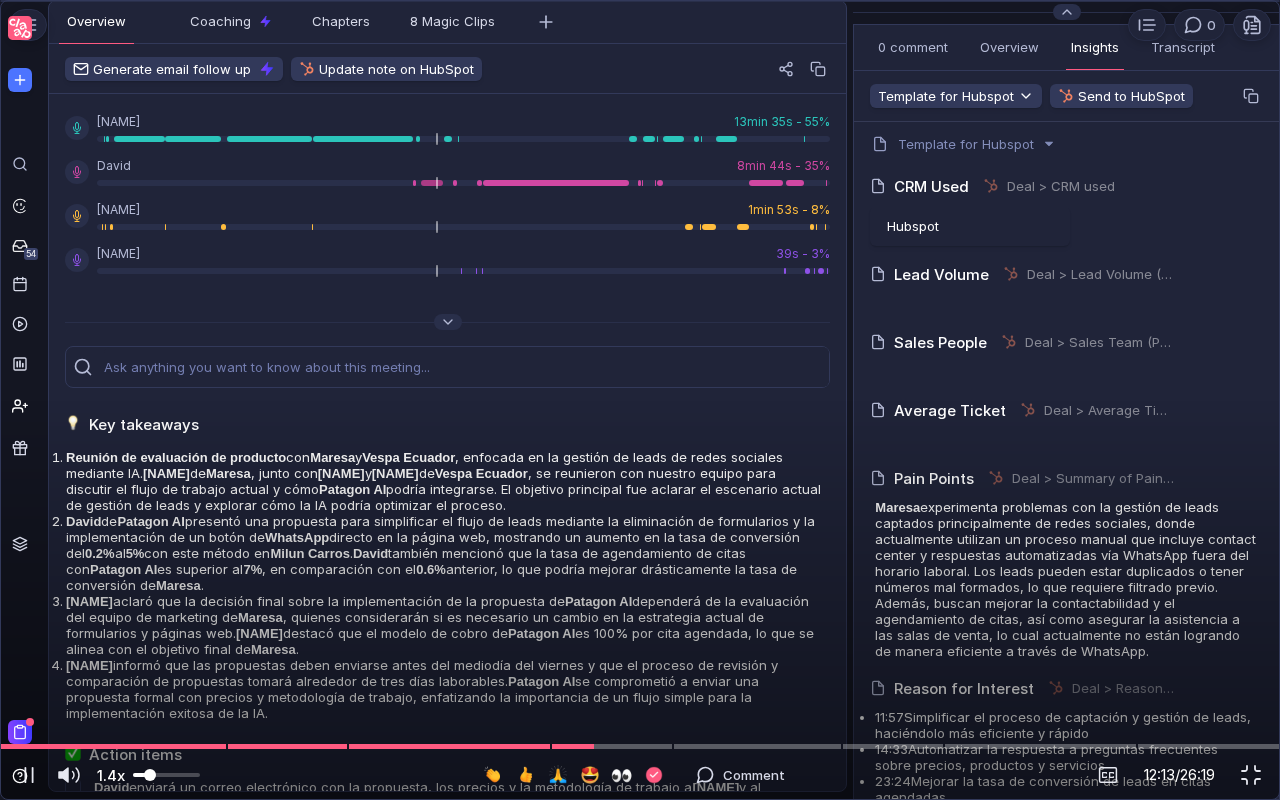 click on "1.4x" at bounding box center (111, 775) 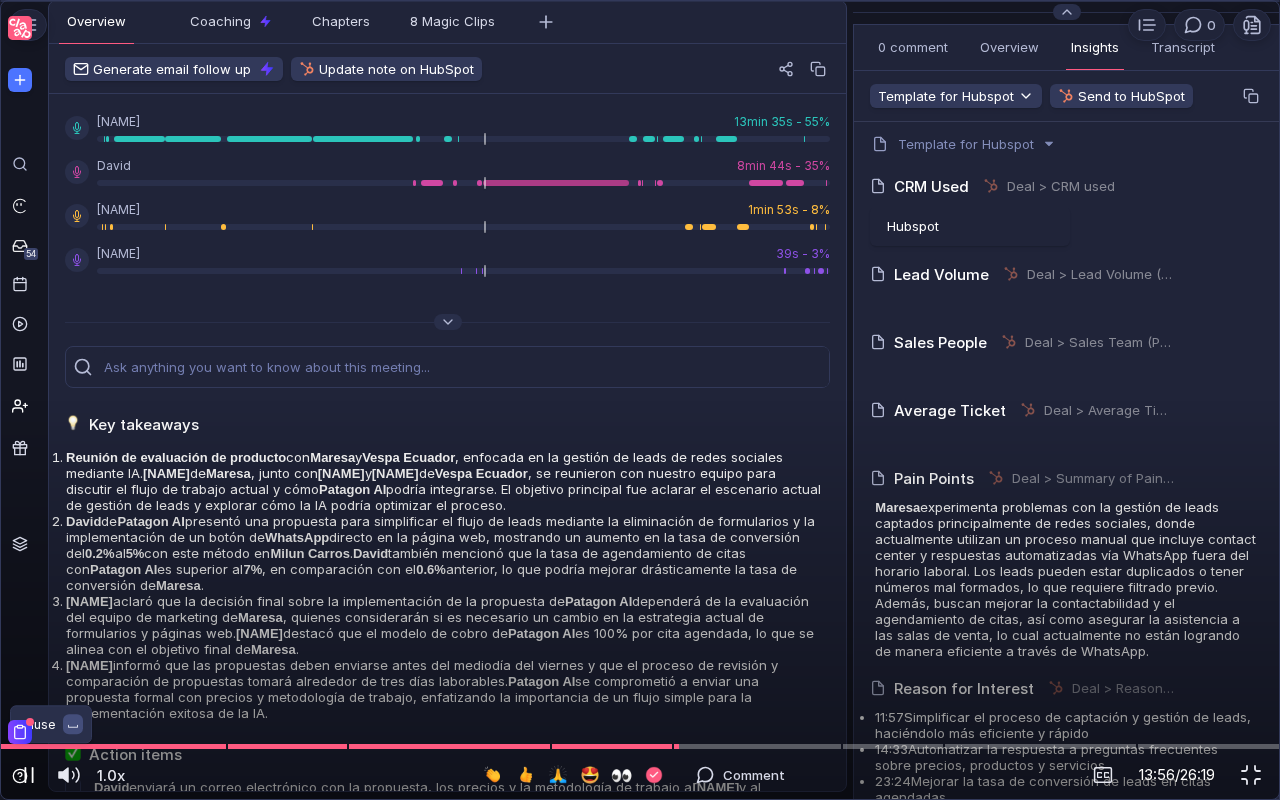 click at bounding box center [29, 775] 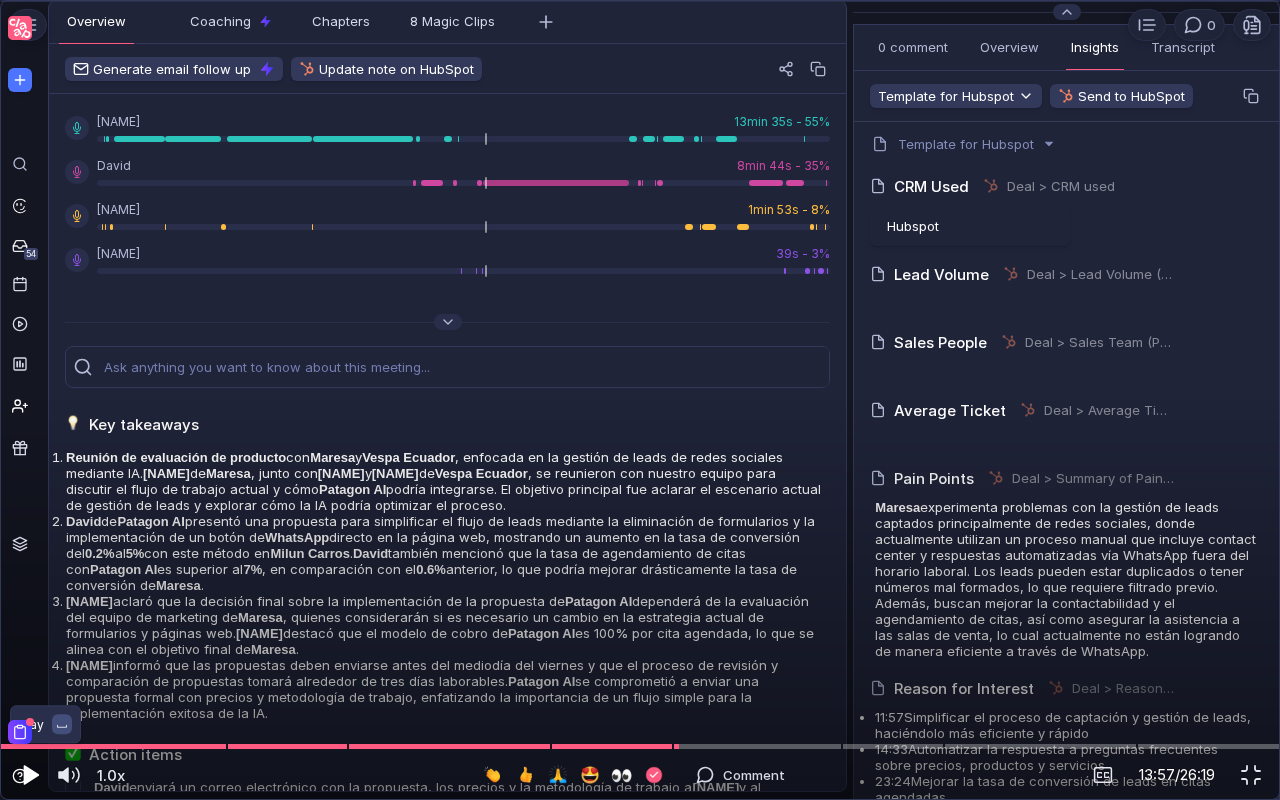 click at bounding box center (31, 775) 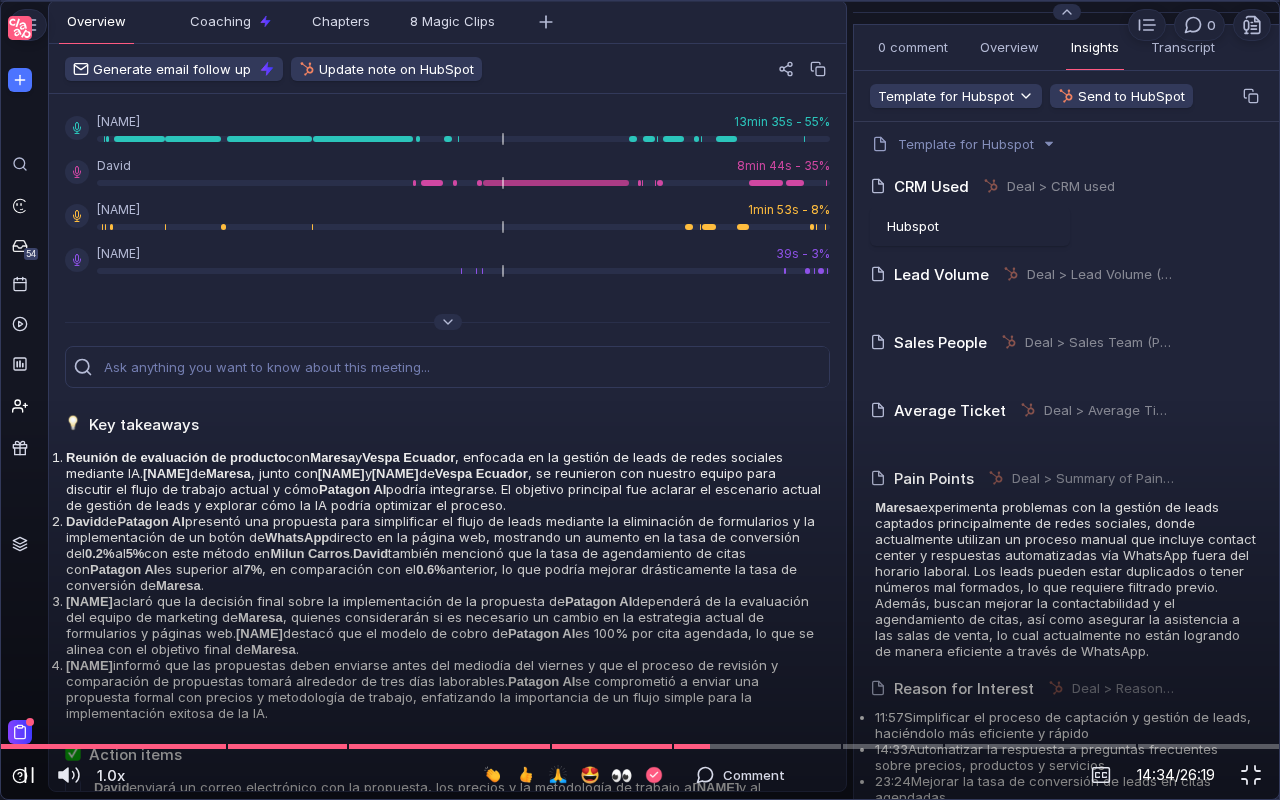 click at bounding box center [29, 775] 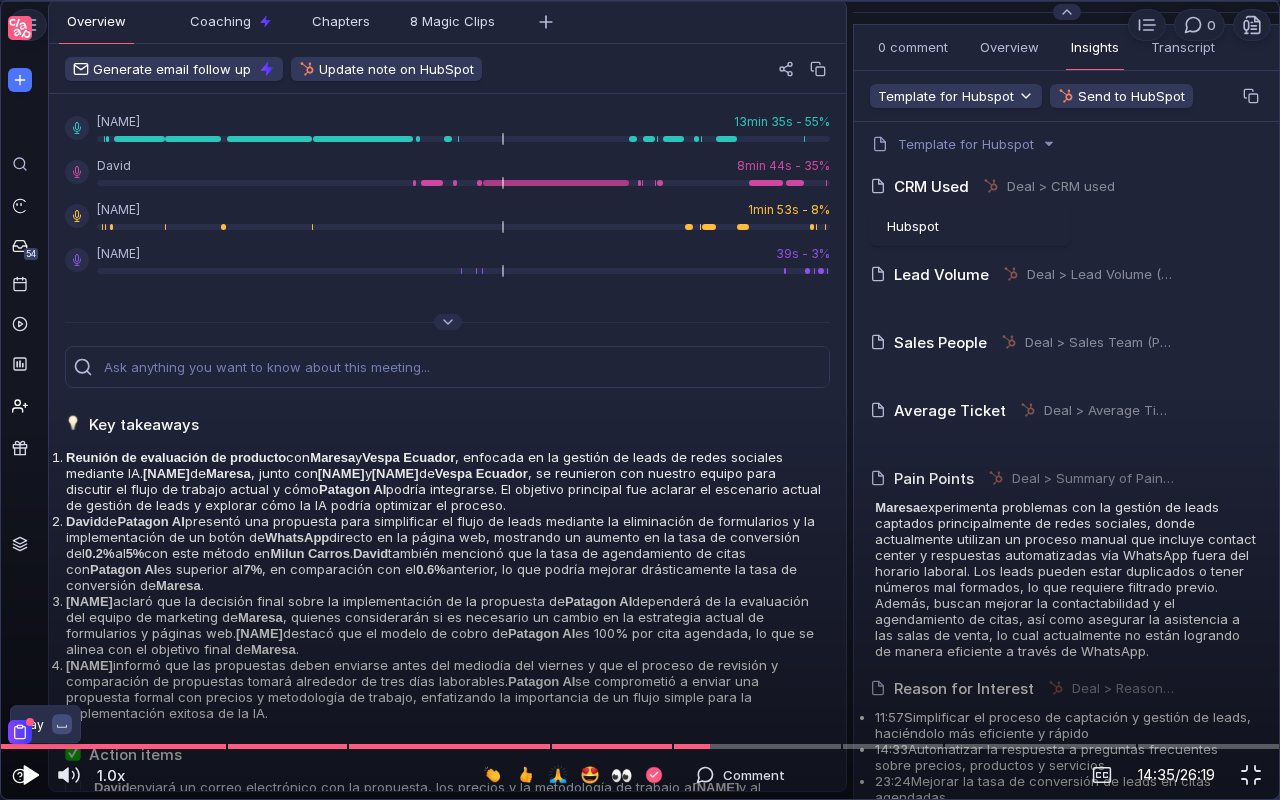 click at bounding box center [31, 775] 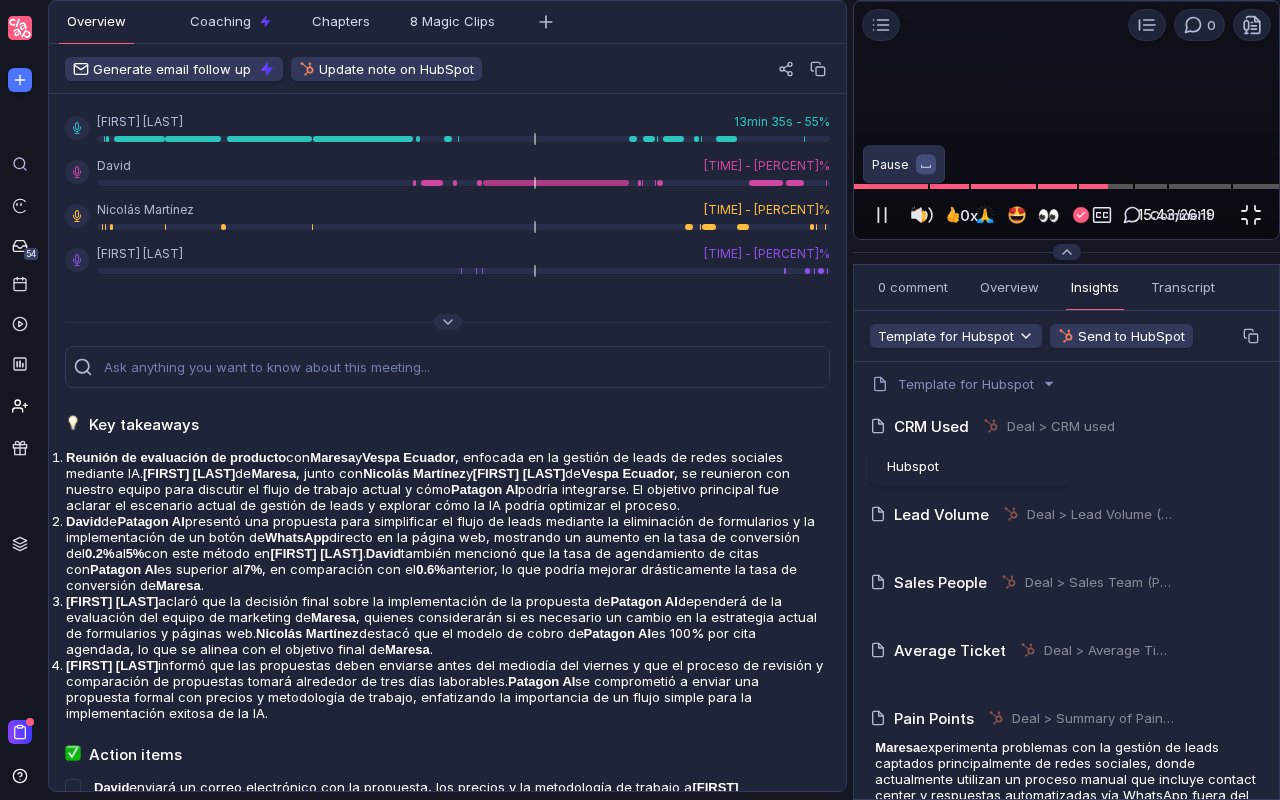 scroll, scrollTop: 0, scrollLeft: 0, axis: both 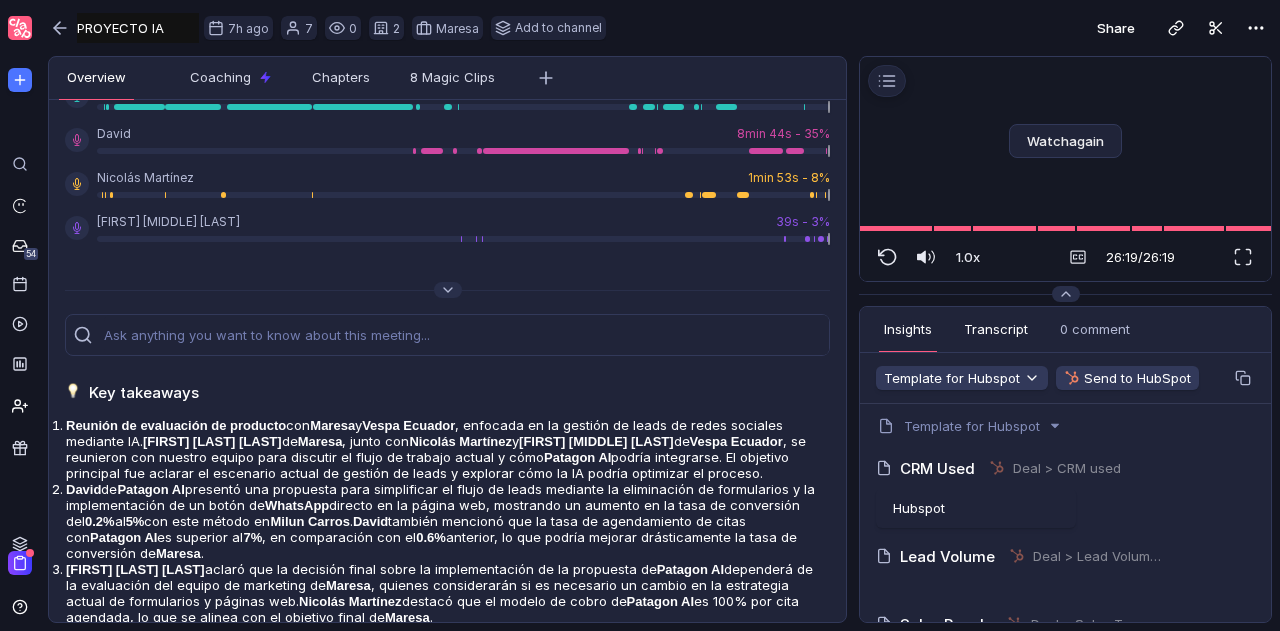 click on "Transcript" at bounding box center (996, 329) 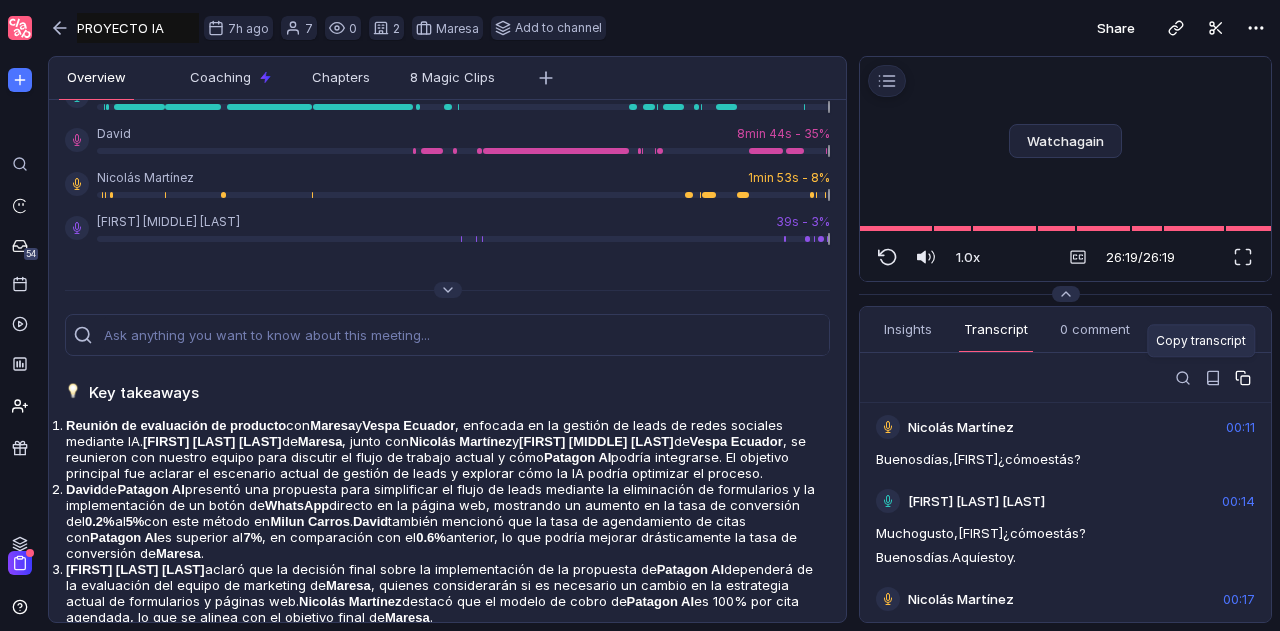 click at bounding box center [1245, 380] 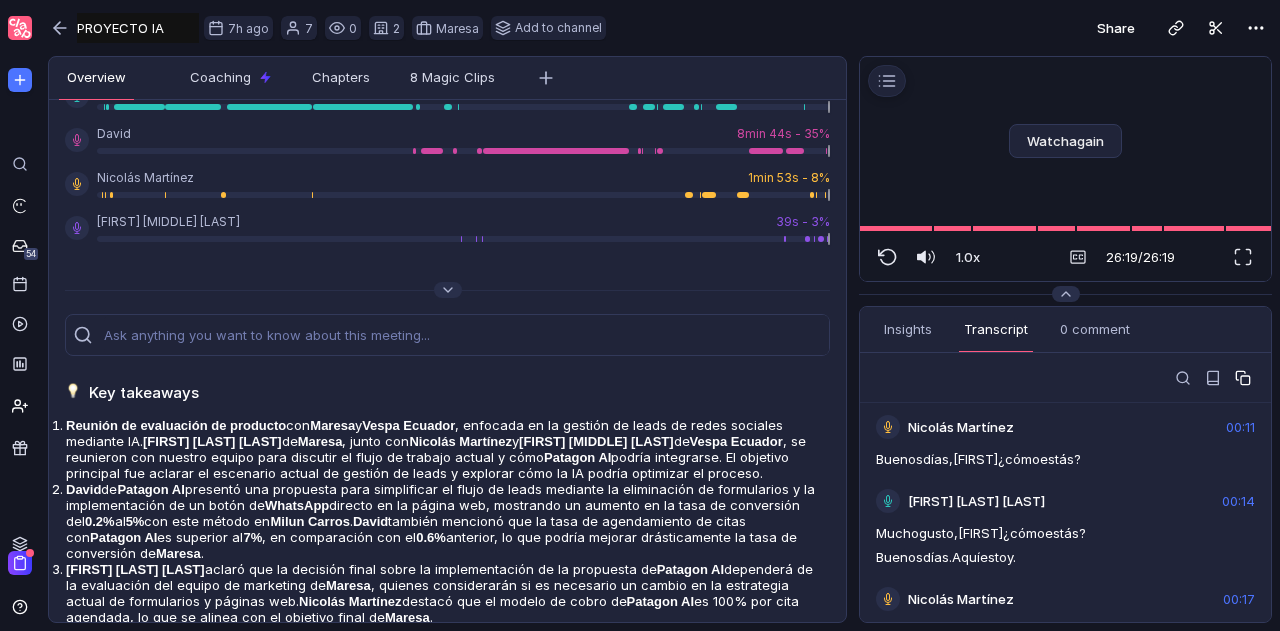 click at bounding box center [1245, 380] 